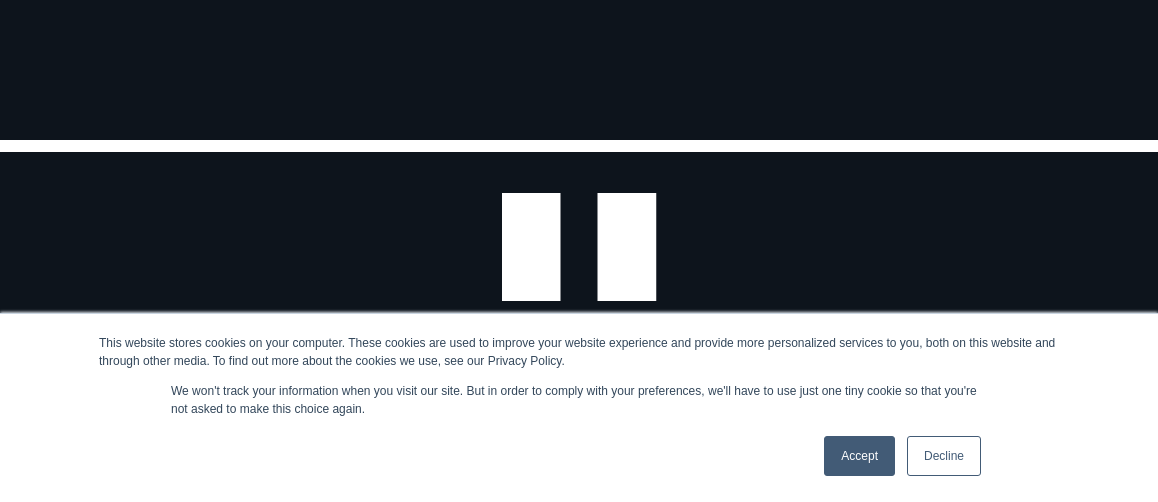scroll, scrollTop: 0, scrollLeft: 0, axis: both 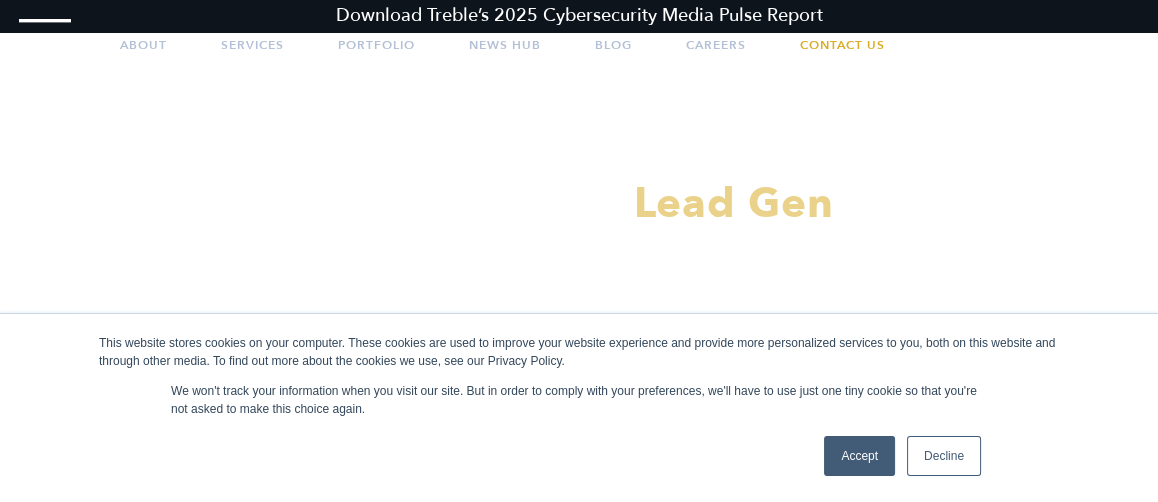 click on "Decline" at bounding box center (944, 456) 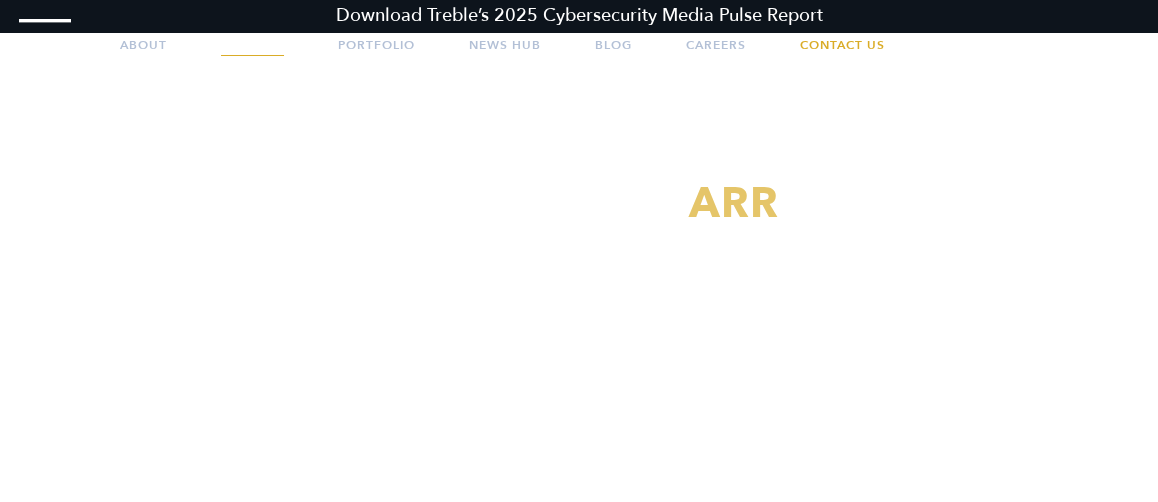 click on "Services" at bounding box center [252, 45] 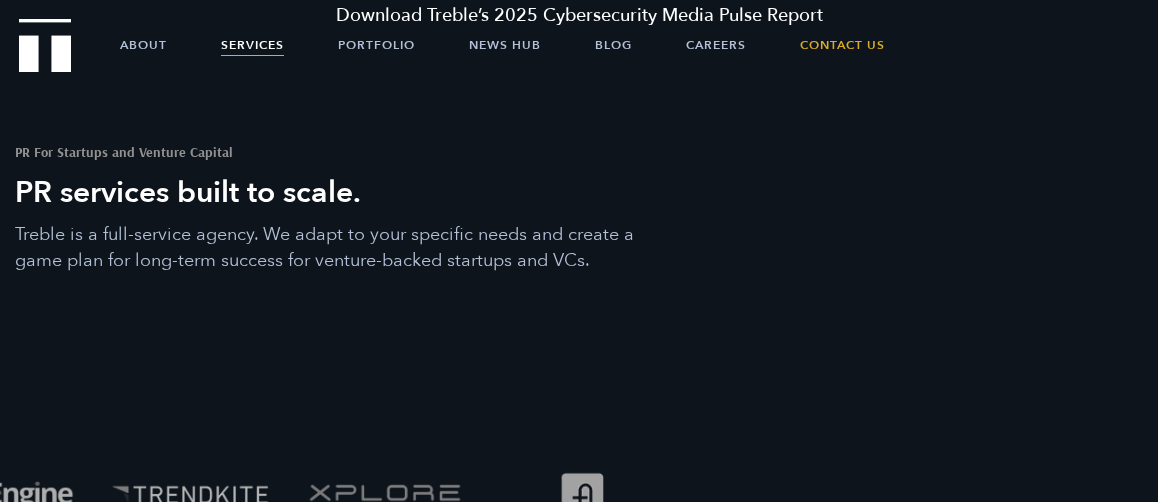 scroll, scrollTop: 0, scrollLeft: 0, axis: both 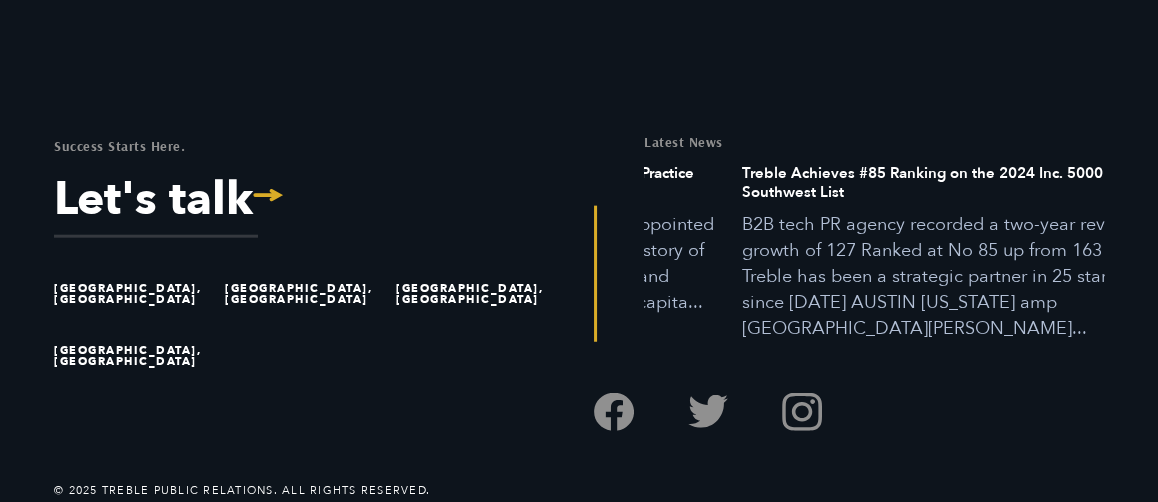 drag, startPoint x: 737, startPoint y: 216, endPoint x: 1061, endPoint y: 195, distance: 324.67984 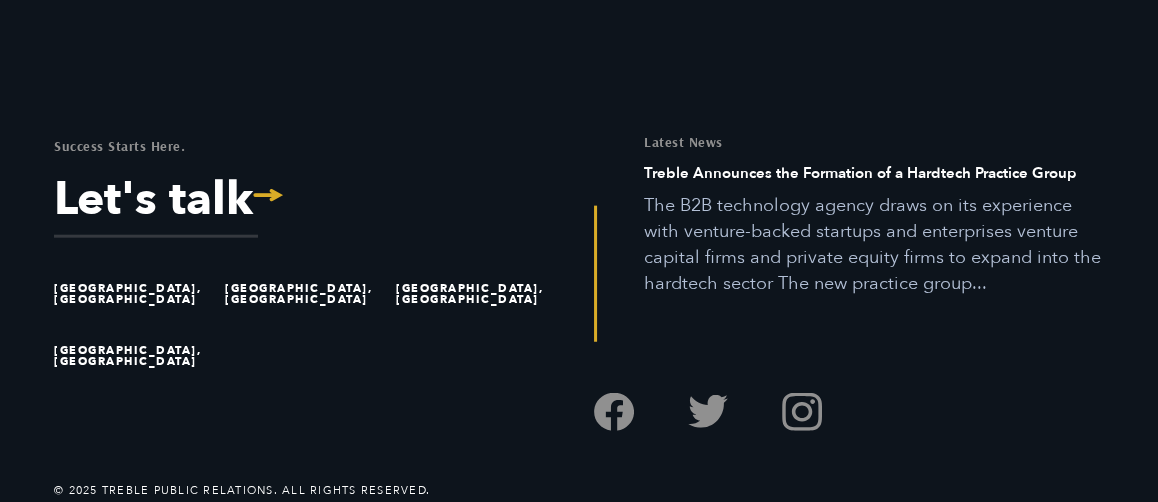 click on "The B2B technology agency draws on its experience with venture-backed startups and enterprises  venture capital firms and private equity firms to expand into the hardtech sector The new practice group..." at bounding box center [874, 245] 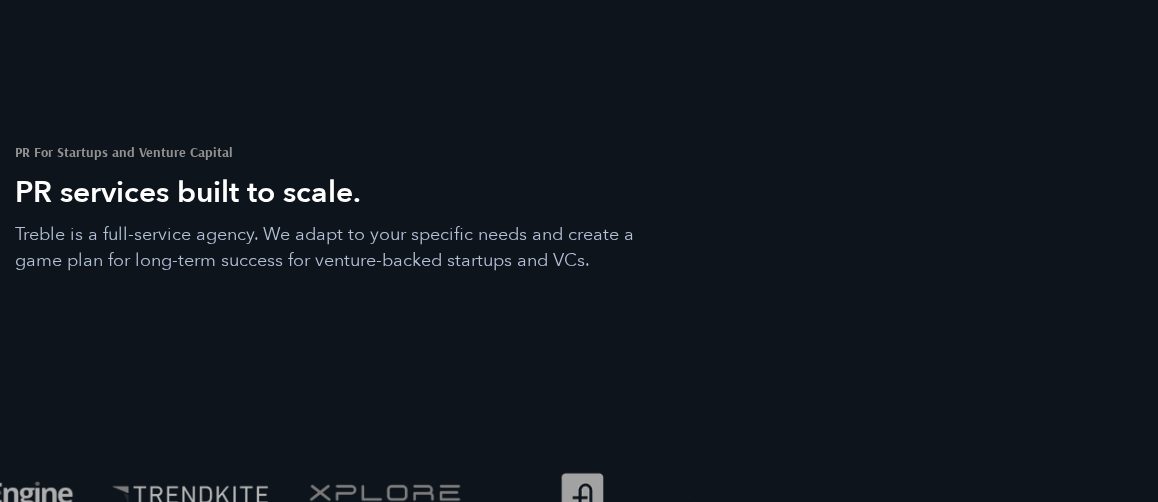 scroll, scrollTop: 5545, scrollLeft: 0, axis: vertical 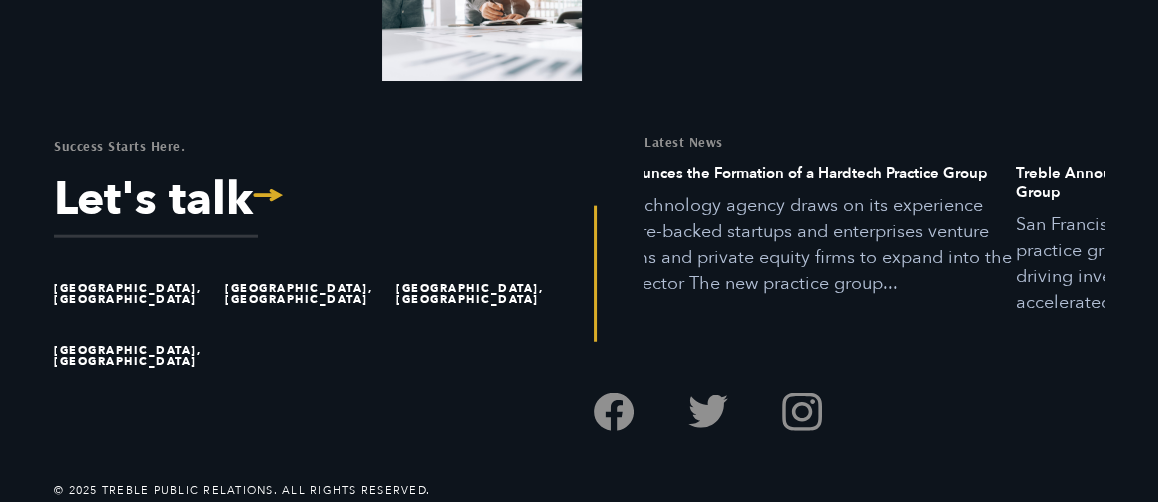 drag, startPoint x: 874, startPoint y: 227, endPoint x: 696, endPoint y: 245, distance: 178.90779 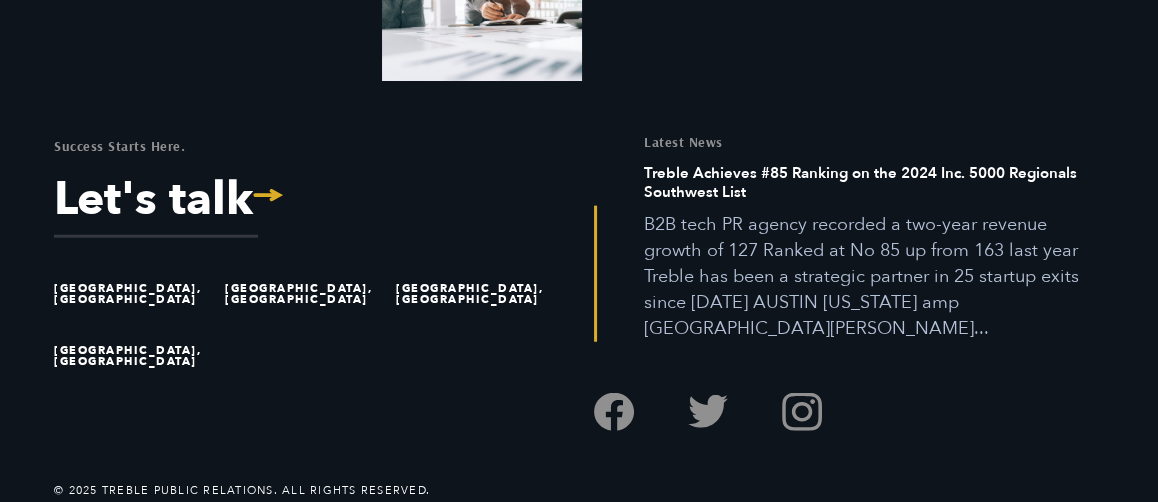 drag, startPoint x: 800, startPoint y: 246, endPoint x: 1058, endPoint y: 224, distance: 258.93628 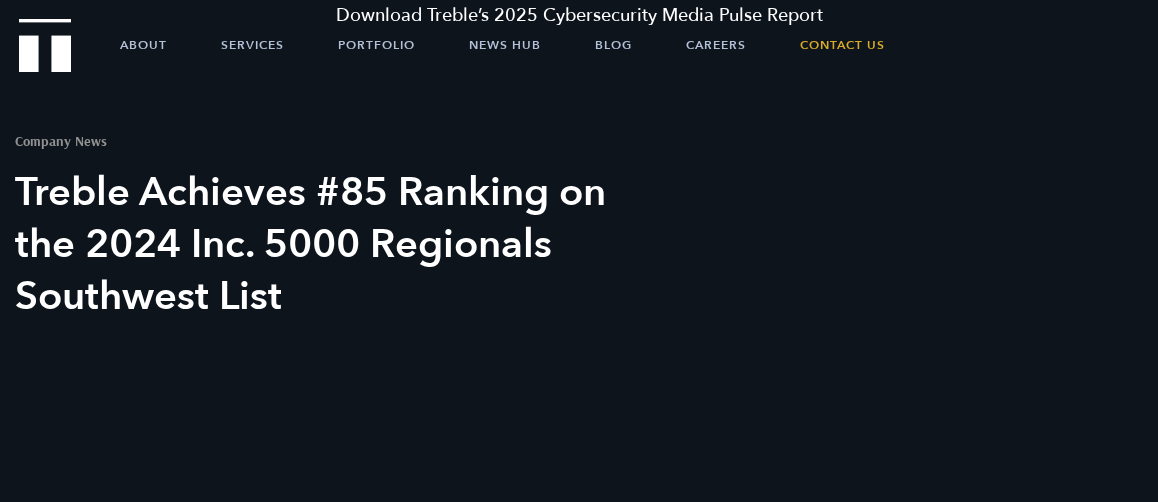 scroll, scrollTop: 0, scrollLeft: 0, axis: both 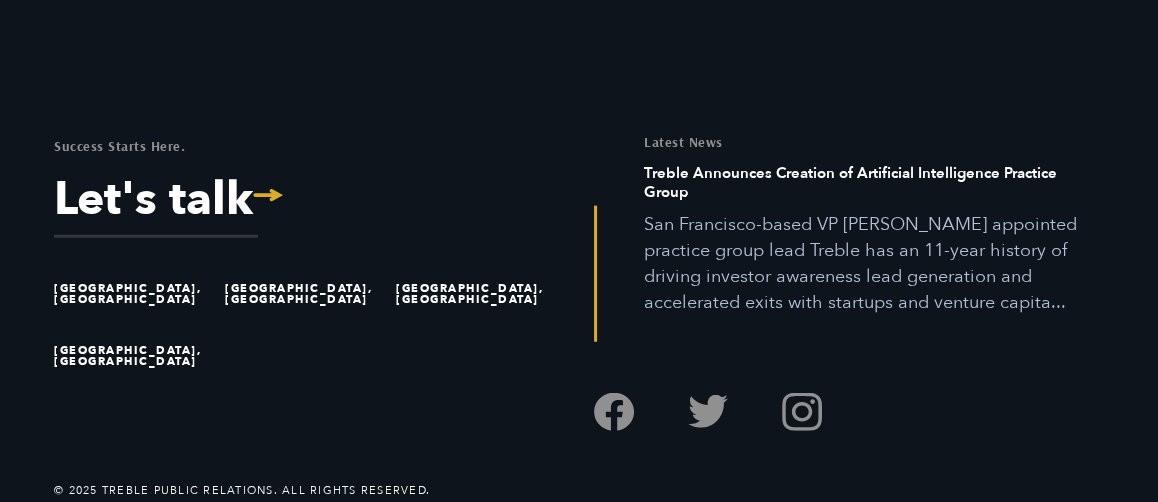 click on "San Francisco-based VP [PERSON_NAME] appointed practice group lead Treble has an 11-year history of driving investor awareness  lead generation and accelerated exits with startups and venture capita..." at bounding box center (874, 264) 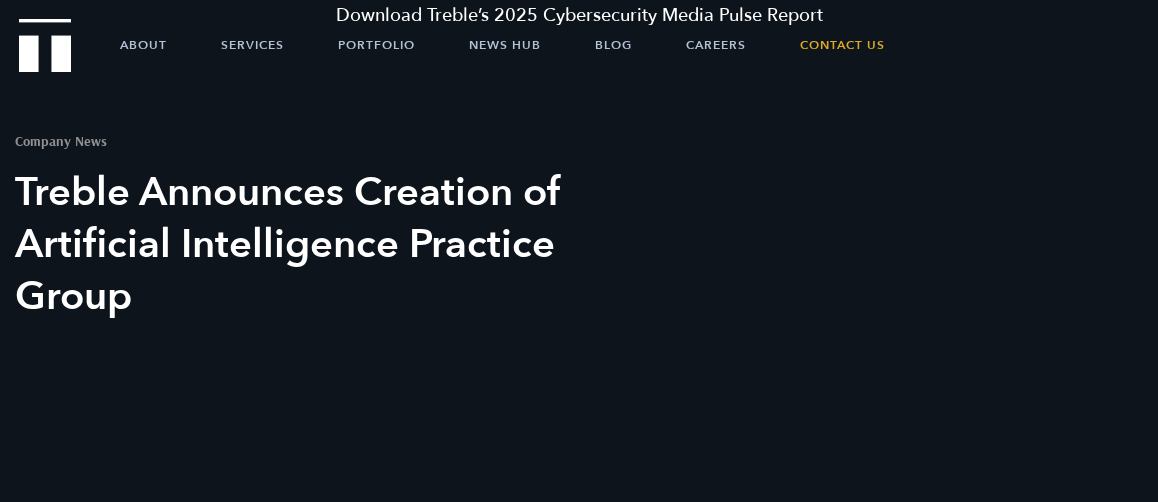 scroll, scrollTop: 0, scrollLeft: 0, axis: both 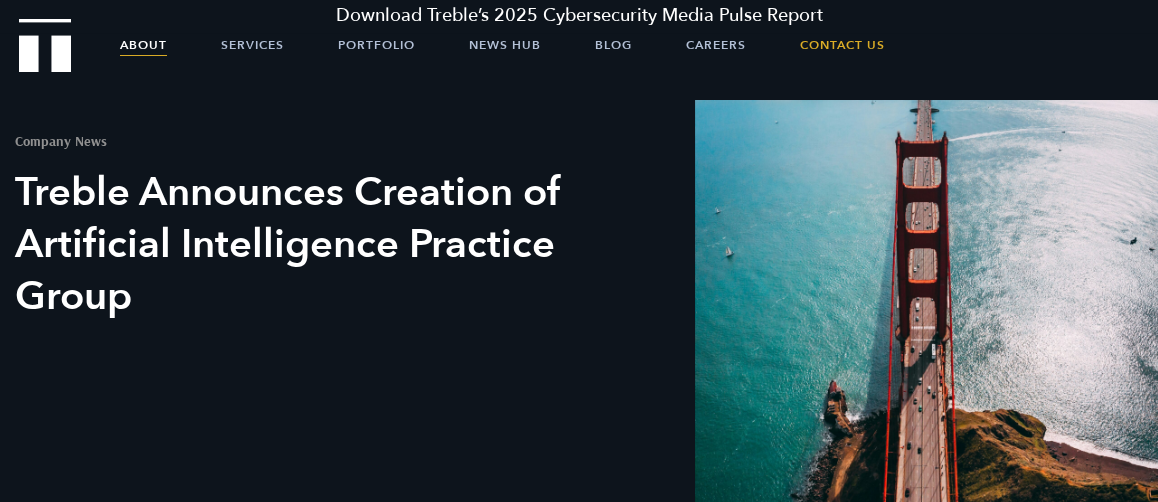 click on "About" at bounding box center [143, 45] 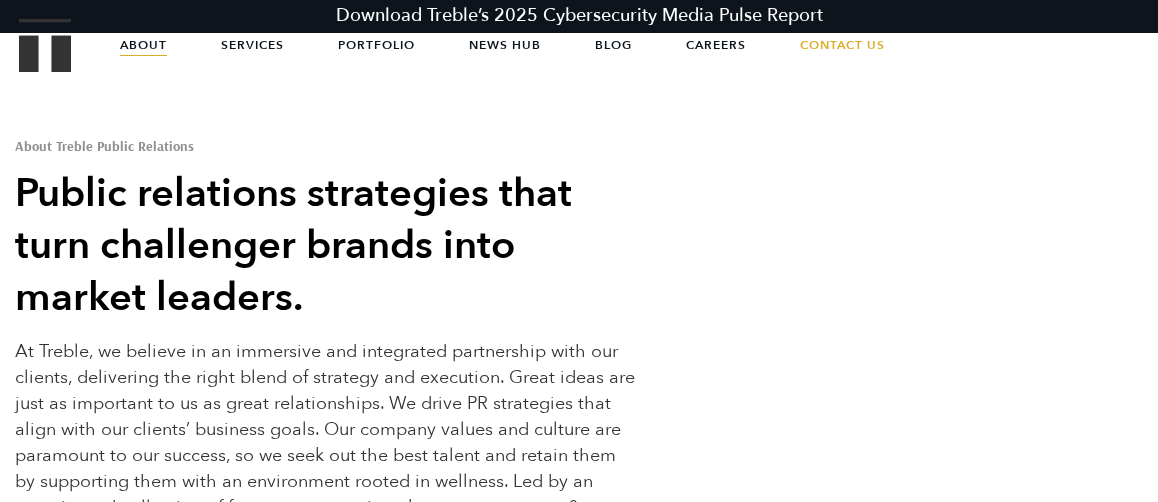 scroll, scrollTop: 0, scrollLeft: 0, axis: both 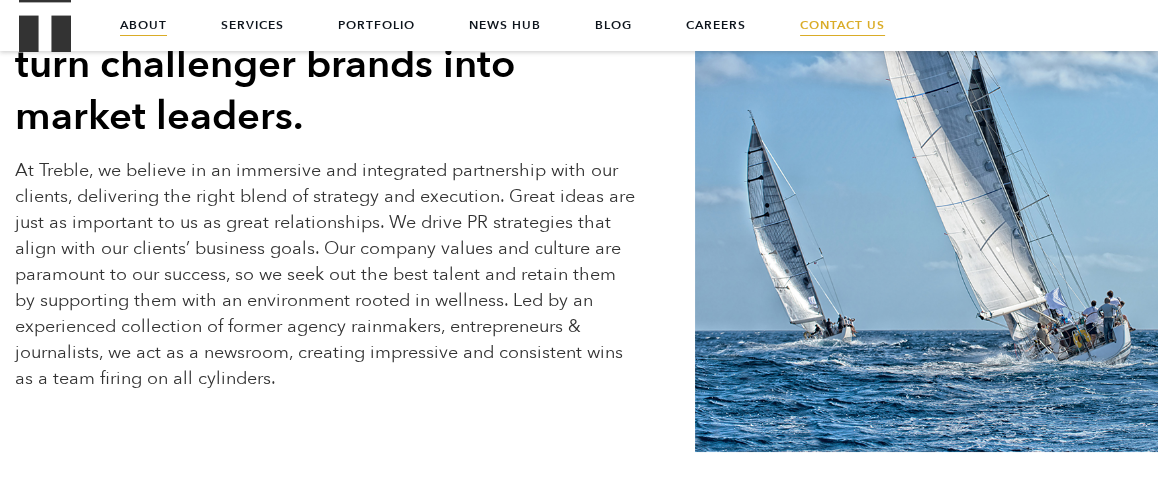 click on "Contact Us" at bounding box center [842, 25] 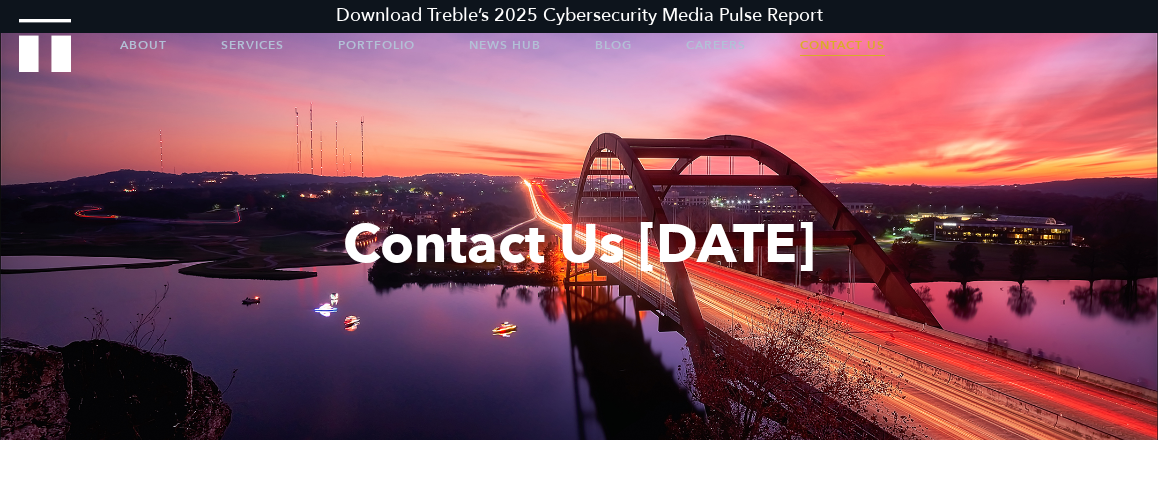 scroll, scrollTop: 0, scrollLeft: 0, axis: both 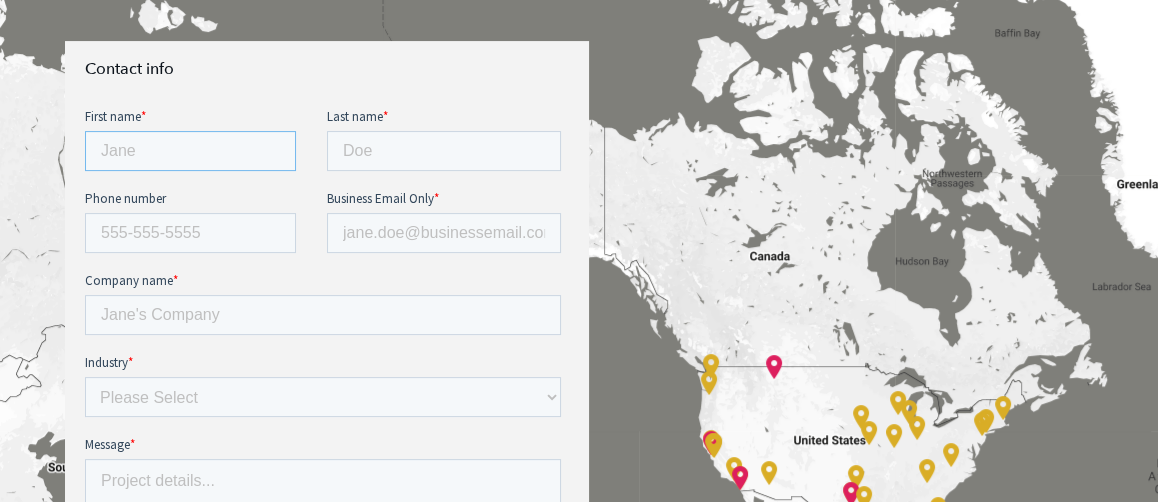 click on "First name *" at bounding box center (190, 151) 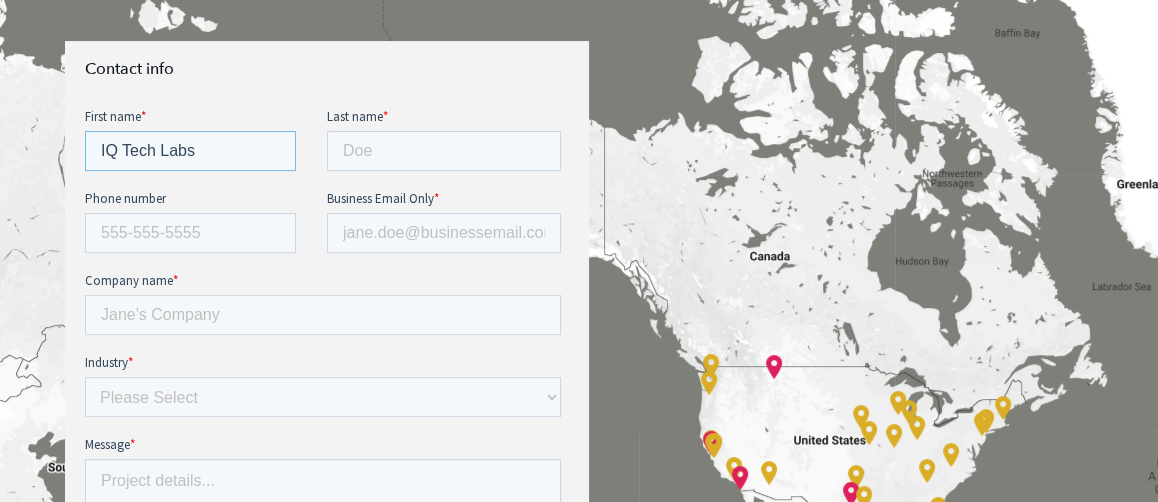 type on "LLC" 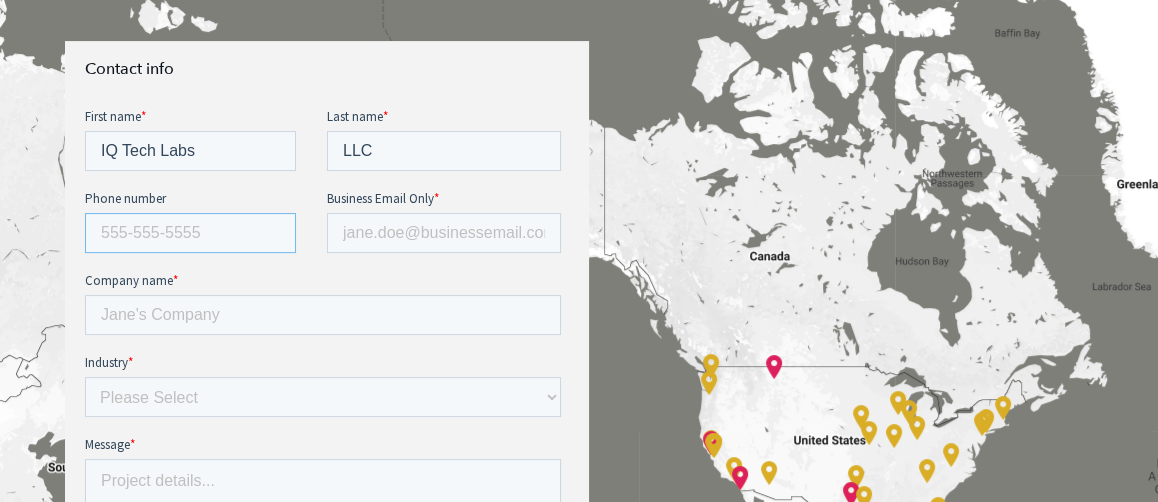type on "4165460111" 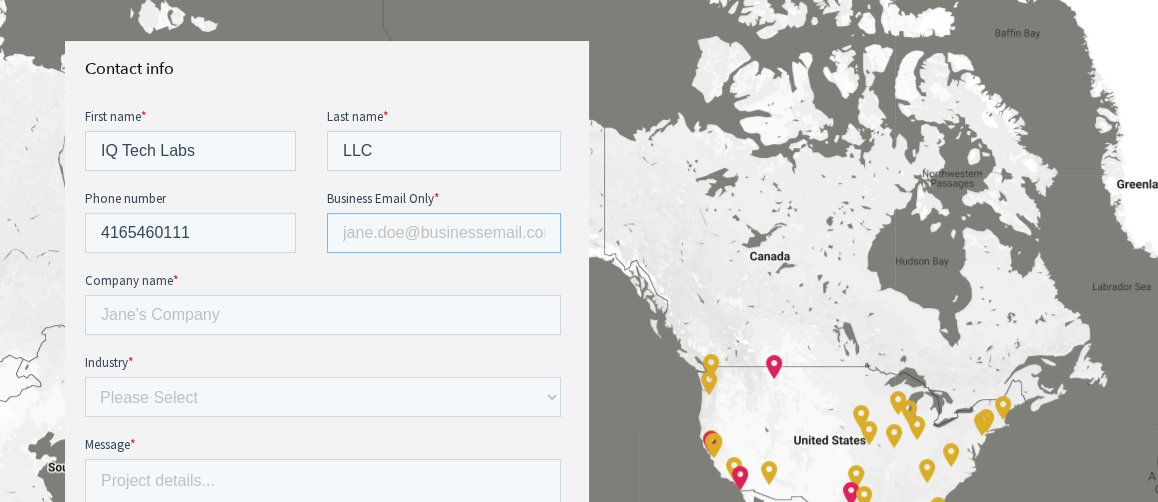 type on "office@aigaga.com" 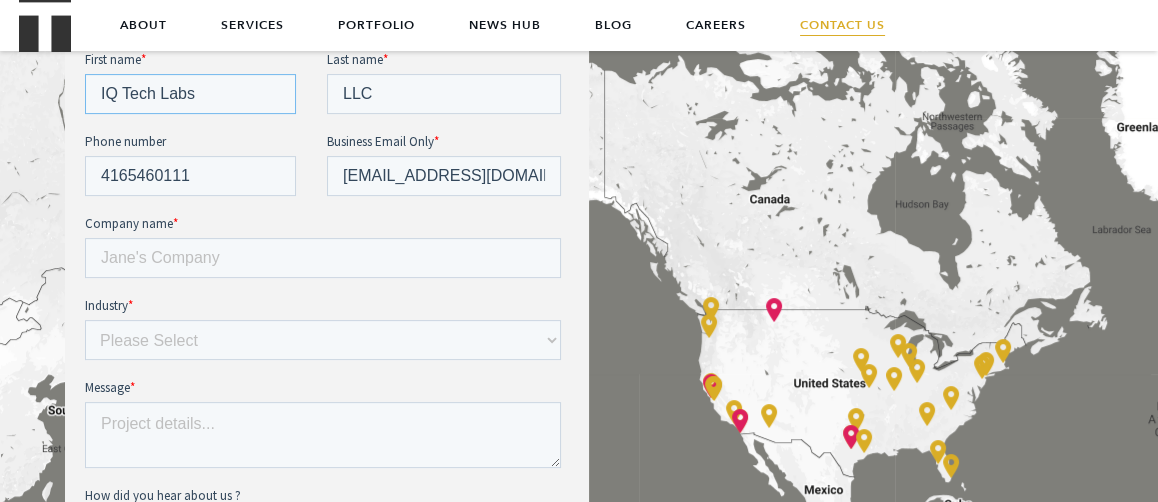 scroll, scrollTop: 715, scrollLeft: 0, axis: vertical 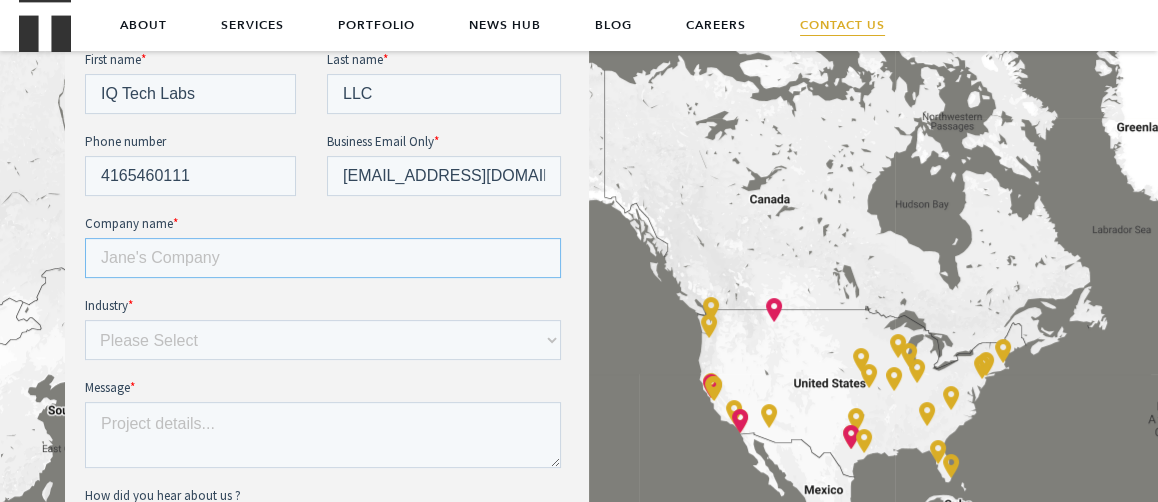 click on "Company name *" at bounding box center (323, 258) 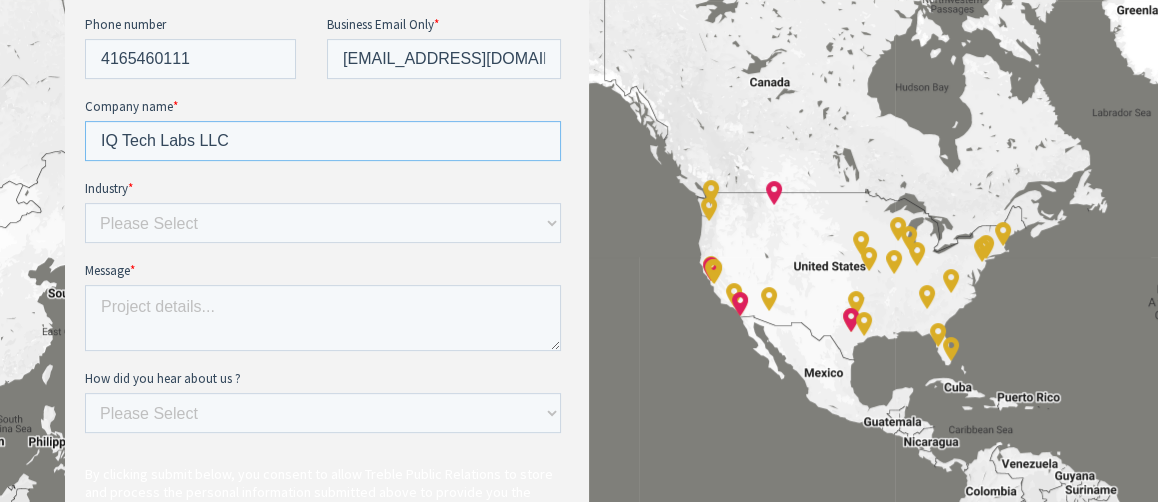 scroll, scrollTop: 833, scrollLeft: 0, axis: vertical 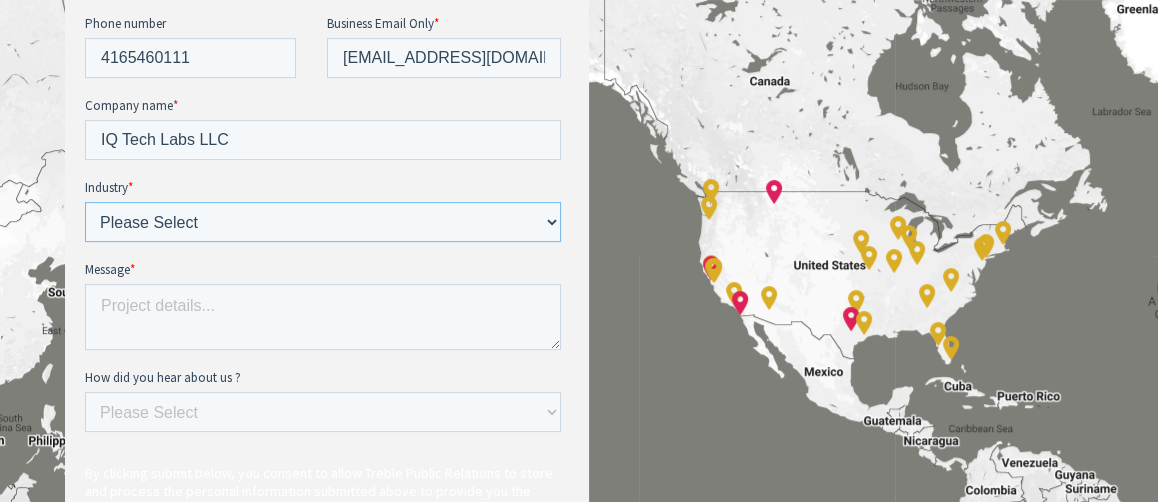 click on "Please Select E-commerce AI API Big Data Bio Tech (including Life Sciences) Blockchain Cloud Cyber Security DevOps Ed Tech Edge Enterprise Tech FinTech Green Energy Health Tech IoT Kubernetes Machine Learning Mobile / Telecoms OpenSource SaaS Smart Cities Venture Capital Other" at bounding box center [323, 222] 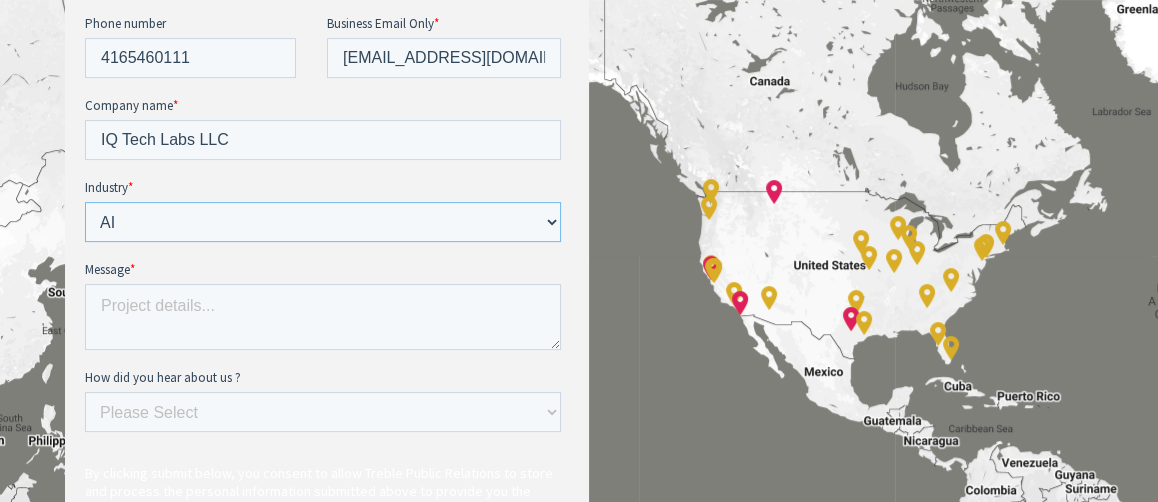click on "Please Select E-commerce AI API Big Data Bio Tech (including Life Sciences) Blockchain Cloud Cyber Security DevOps Ed Tech Edge Enterprise Tech FinTech Green Energy Health Tech IoT Kubernetes Machine Learning Mobile / Telecoms OpenSource SaaS Smart Cities Venture Capital Other" at bounding box center [323, 222] 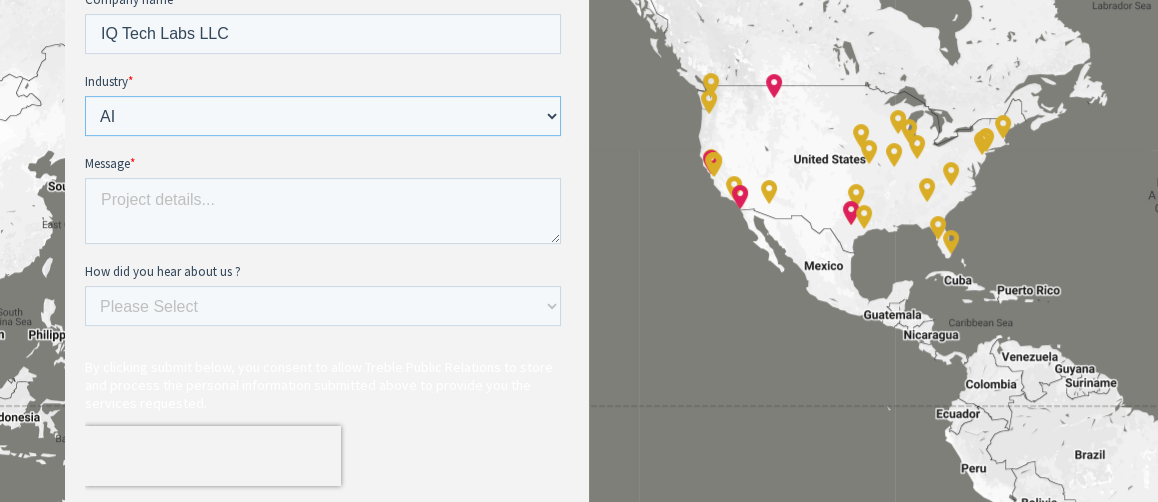 scroll, scrollTop: 939, scrollLeft: 0, axis: vertical 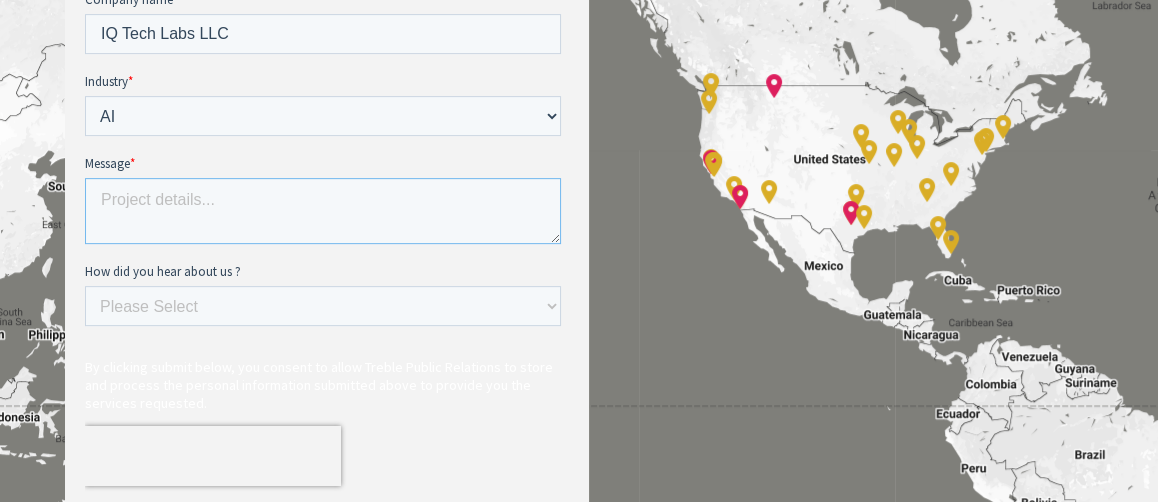click on "Message *" at bounding box center [323, 211] 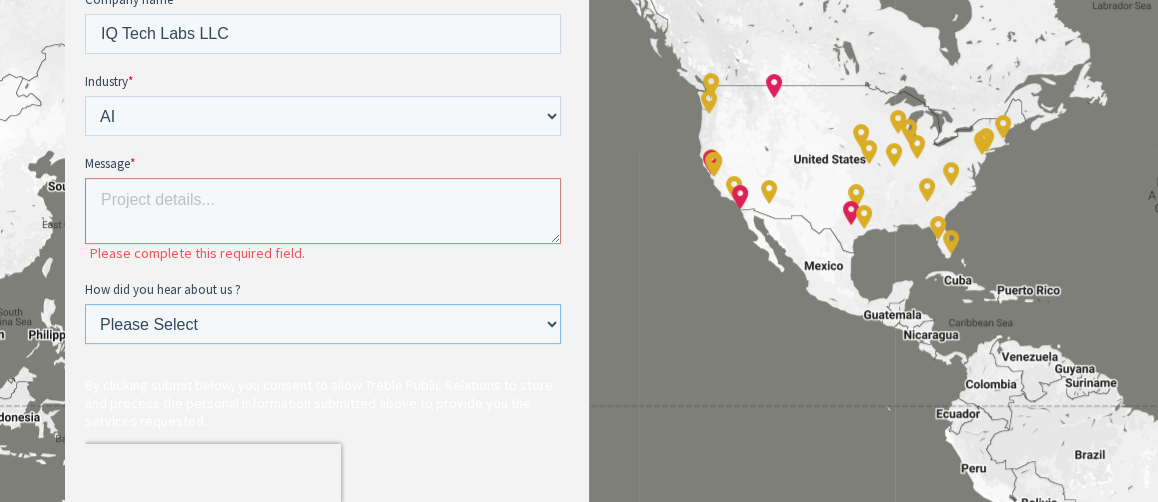 click on "Please Select Ad online Social media Video Another website Word of mouth Job listing Search online" at bounding box center [323, 324] 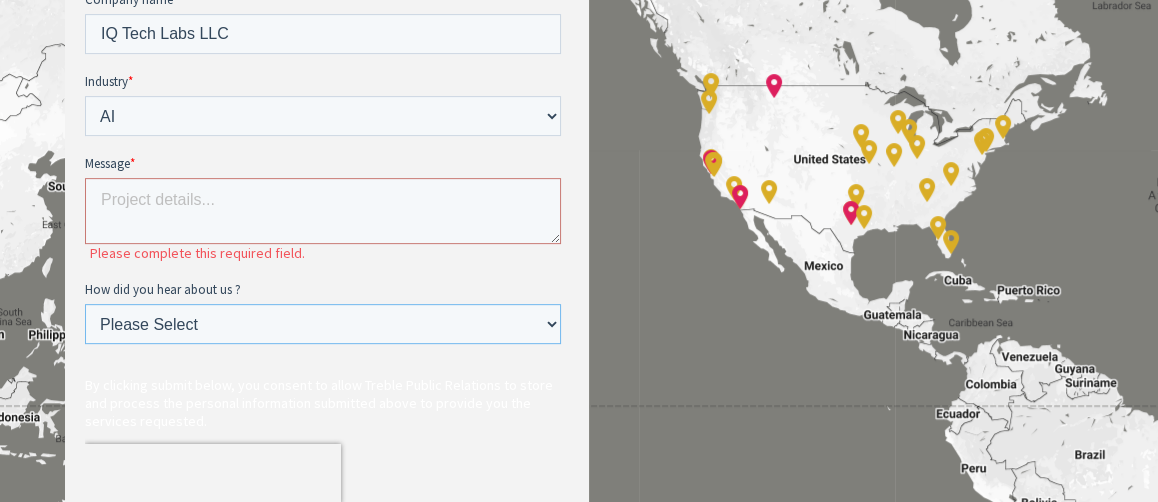 select on "Search online" 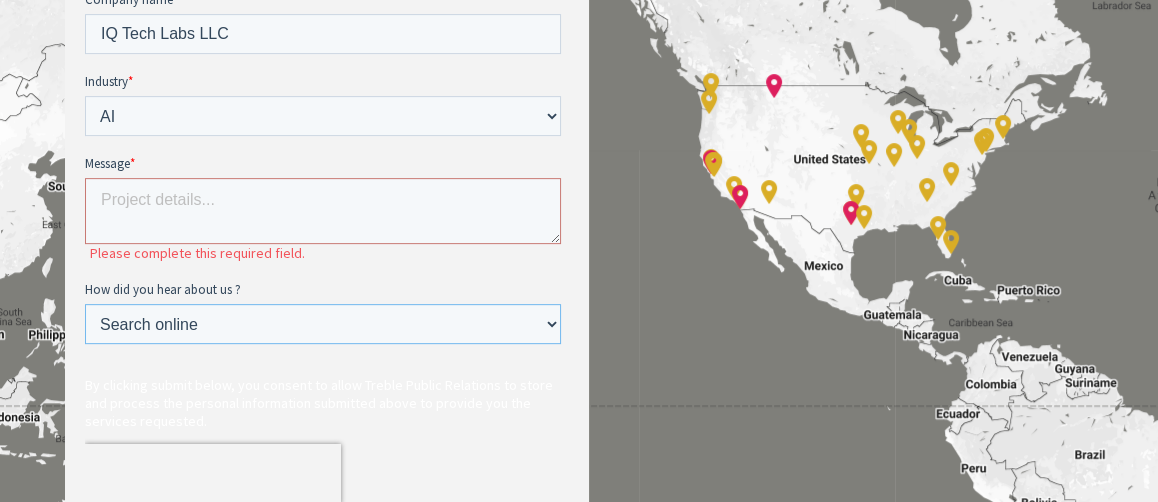 click on "Please Select Ad online Social media Video Another website Word of mouth Job listing Search online" at bounding box center (323, 324) 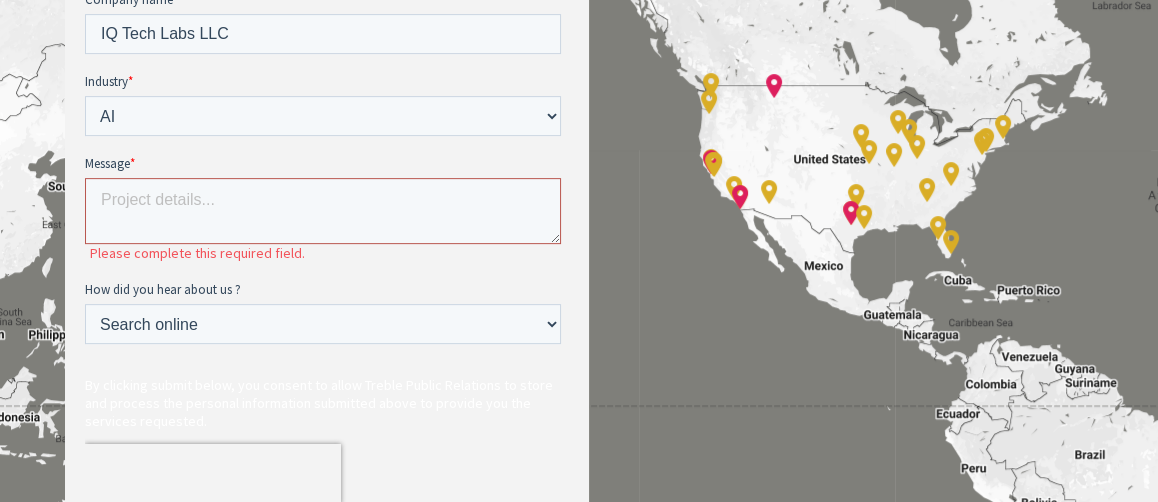click on "Message *" at bounding box center [323, 211] 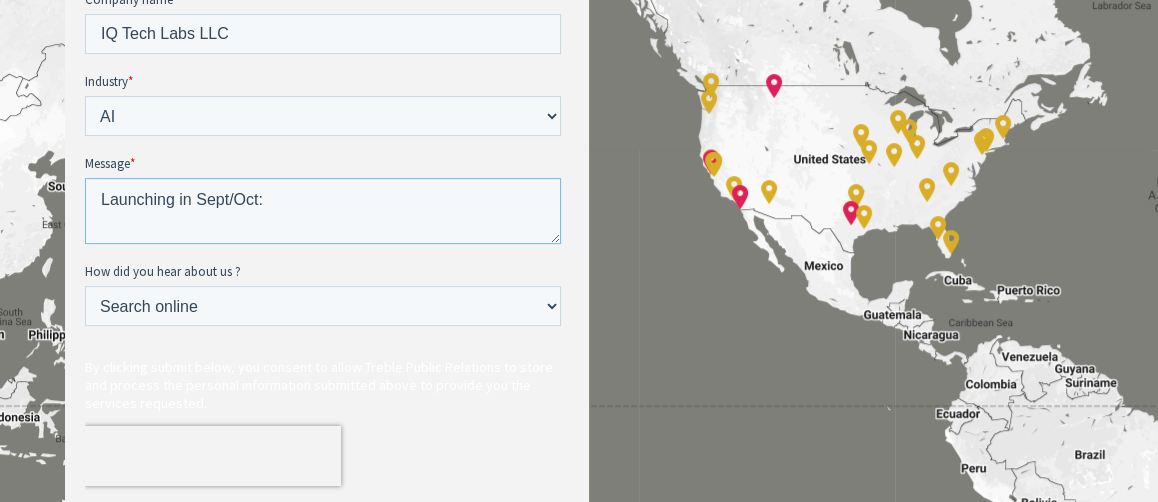 click on "Launching in Sept/Oct:" at bounding box center (323, 211) 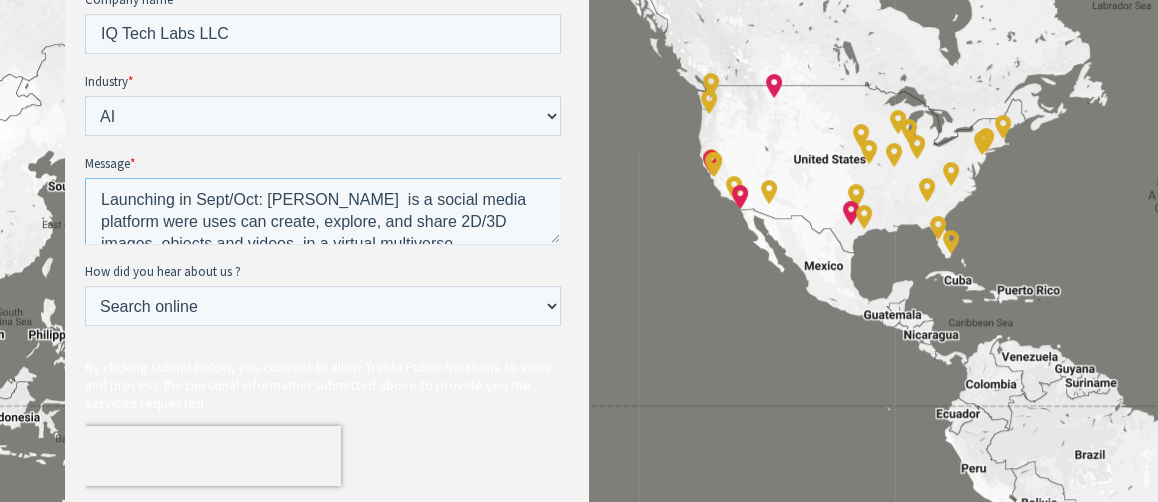 scroll, scrollTop: 10, scrollLeft: 0, axis: vertical 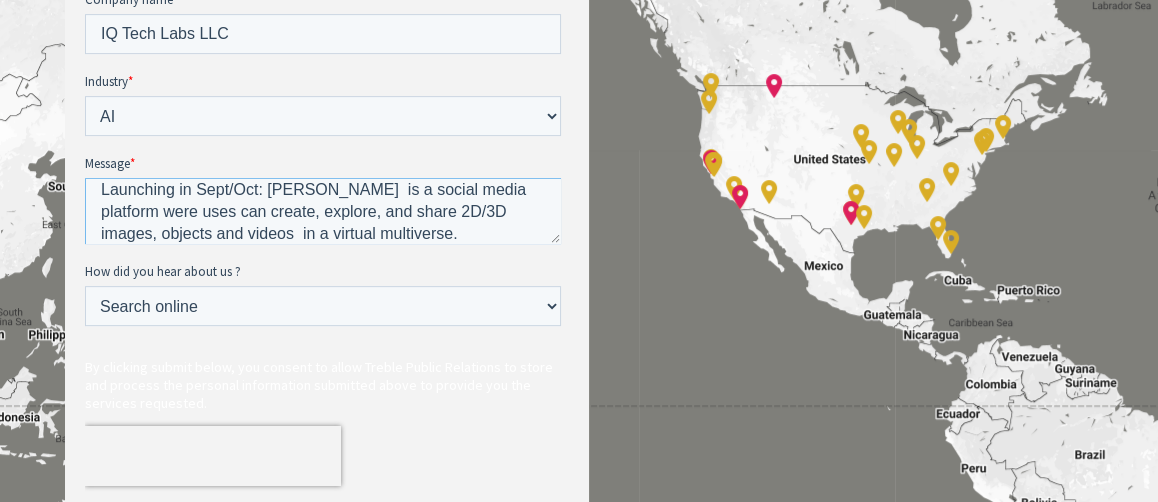 click on "Launching in Sept/Oct: AI Gaga  is a social media platform were uses can create, explore, and share 2D/3D images, objects and videos  in a virtual multiverse." at bounding box center (323, 211) 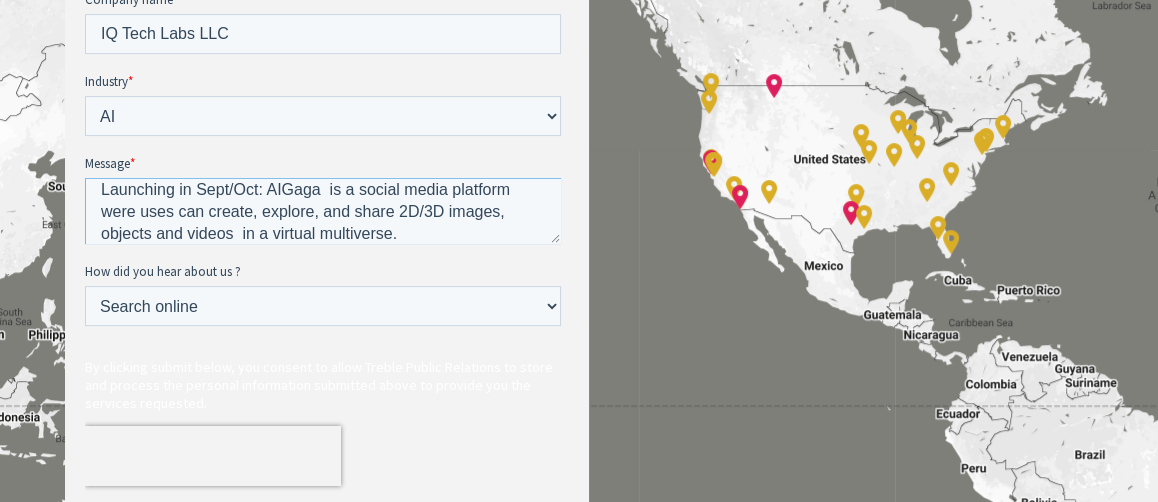 scroll, scrollTop: 10, scrollLeft: 0, axis: vertical 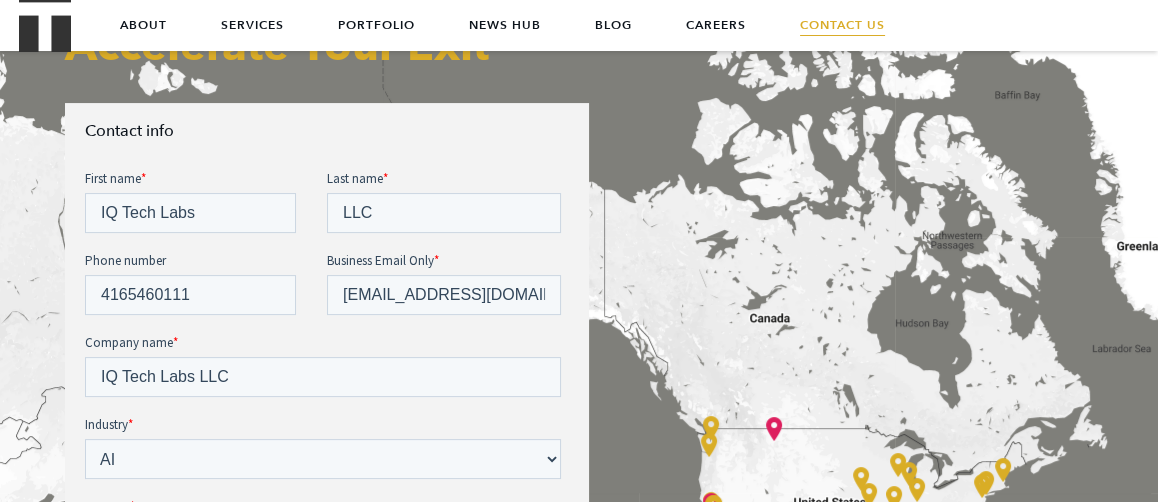 type on "Launching in Sept/Oct: AIGaga  is a social media platform were uses can create, explore, and share 2D/3D images, objects and videos  in a virtual multiverse." 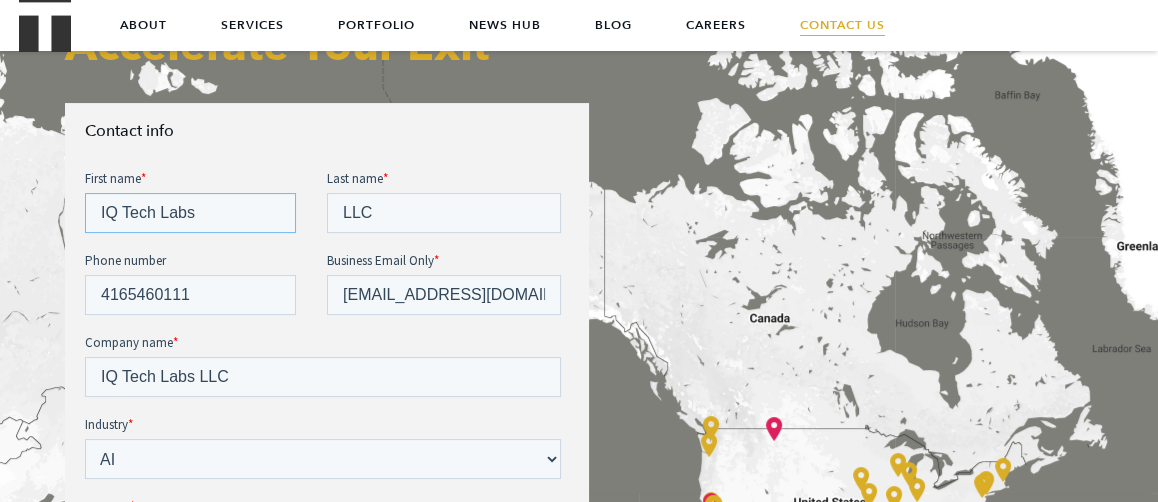 drag, startPoint x: 238, startPoint y: 207, endPoint x: -24, endPoint y: 220, distance: 262.32233 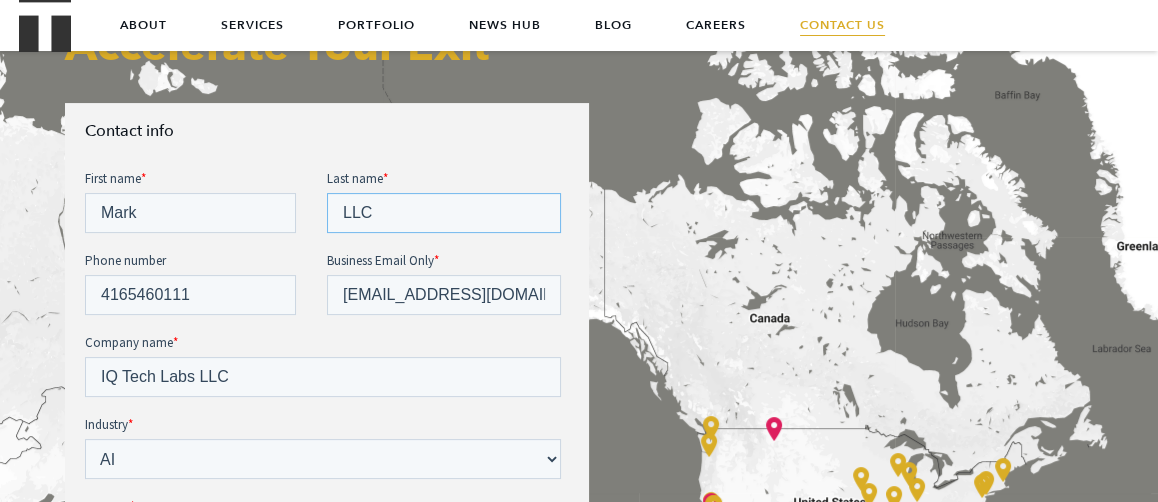 drag, startPoint x: 394, startPoint y: 213, endPoint x: 56, endPoint y: 234, distance: 338.65173 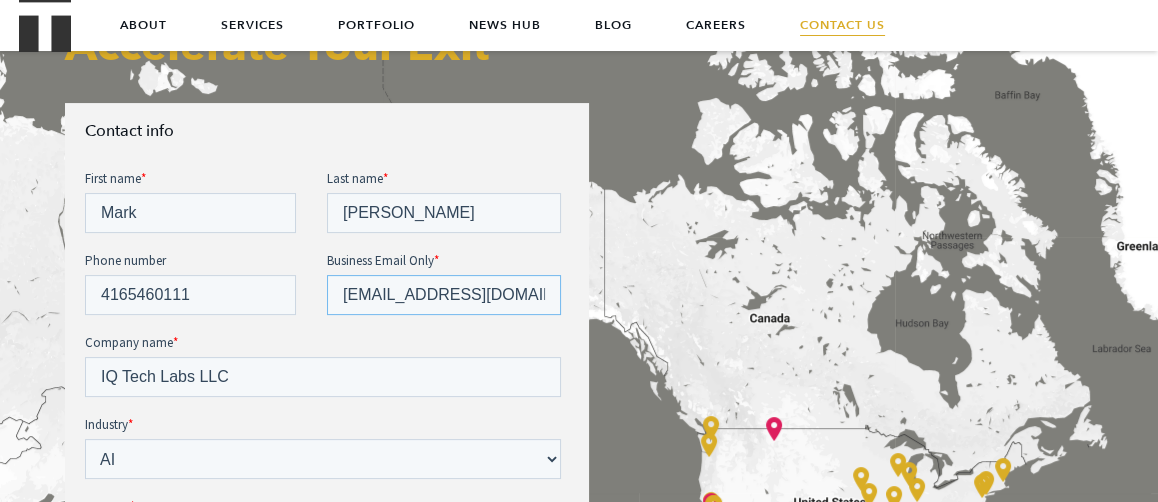 drag, startPoint x: 489, startPoint y: 295, endPoint x: 480, endPoint y: 302, distance: 11.401754 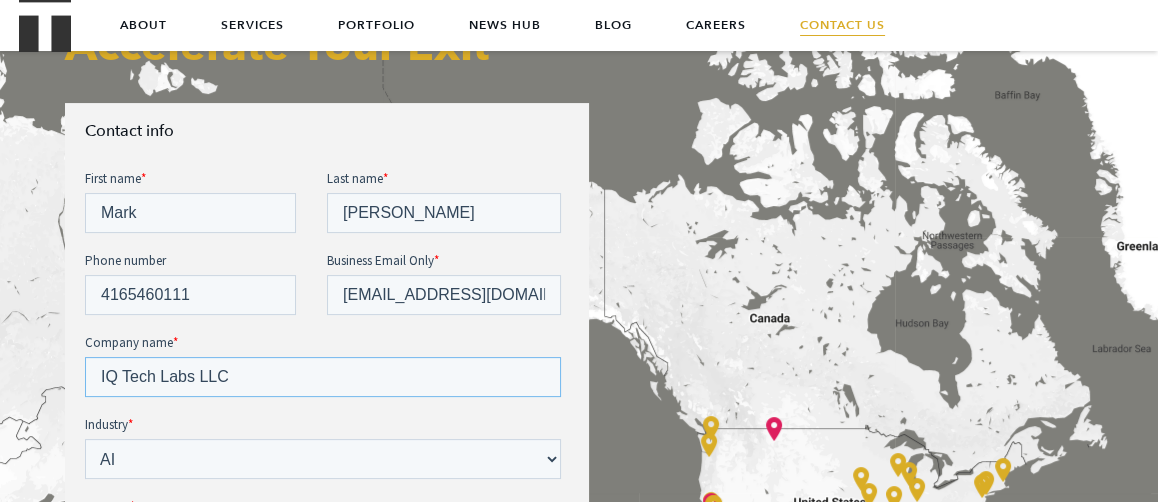 click on "IQ Tech Labs LLC" at bounding box center [323, 377] 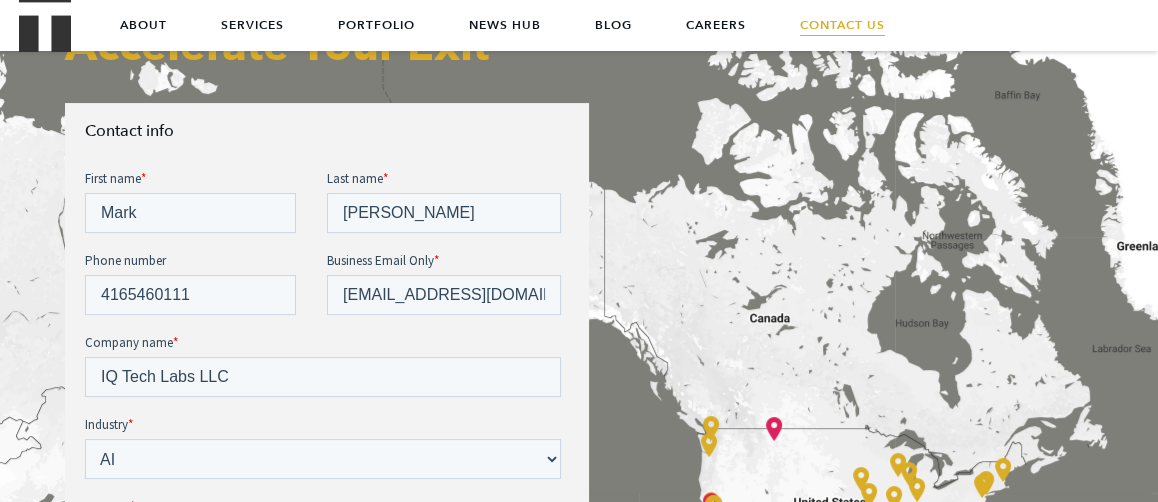 click on "Industry *" at bounding box center [327, 425] 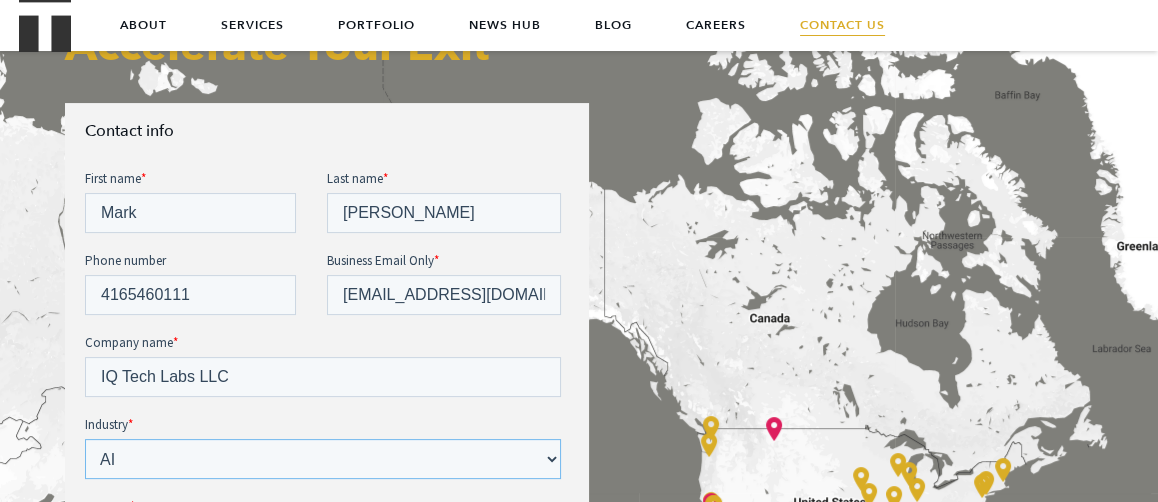 click on "Please Select E-commerce AI API Big Data Bio Tech (including Life Sciences) Blockchain Cloud Cyber Security DevOps Ed Tech Edge Enterprise Tech FinTech Green Energy Health Tech IoT Kubernetes Machine Learning Mobile / Telecoms OpenSource SaaS Smart Cities Venture Capital Other" at bounding box center [323, 459] 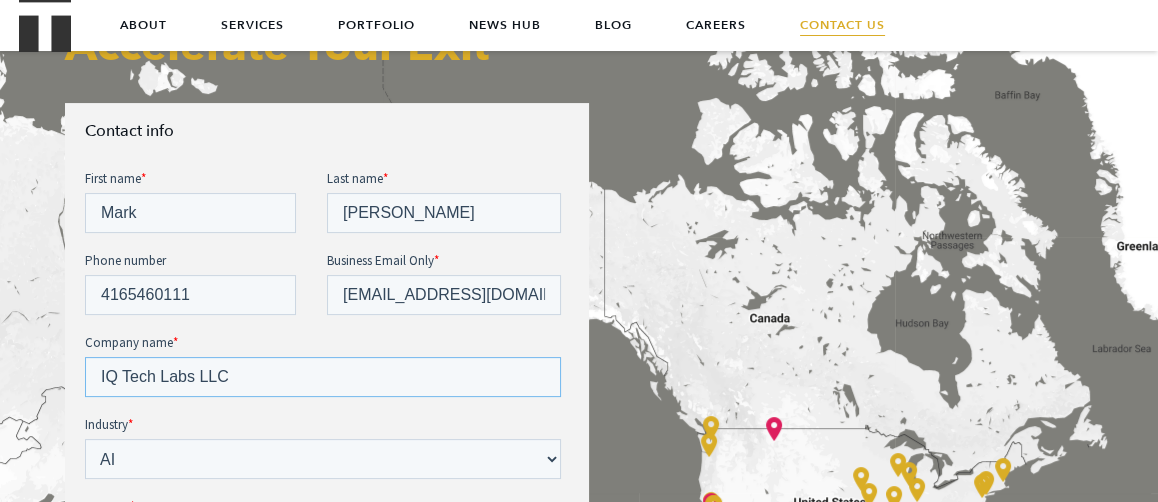 drag, startPoint x: 249, startPoint y: 376, endPoint x: 4, endPoint y: 385, distance: 245.16525 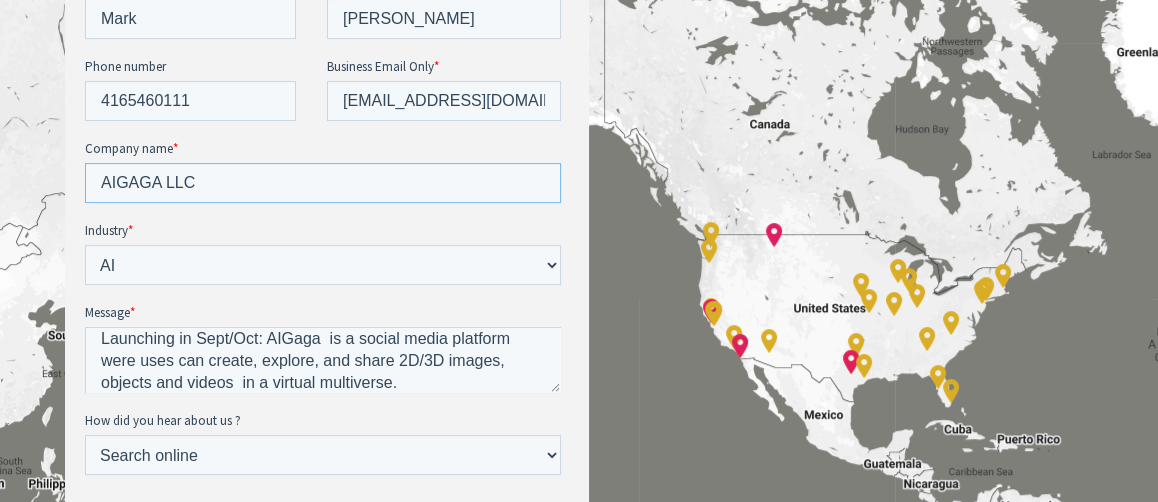 scroll, scrollTop: 790, scrollLeft: 0, axis: vertical 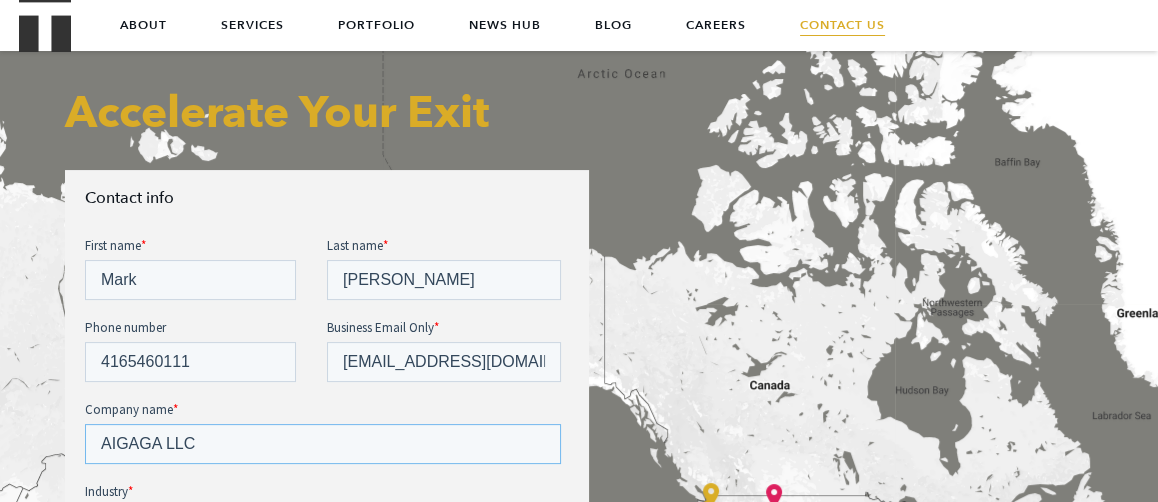 type on "AIGAGA LLC" 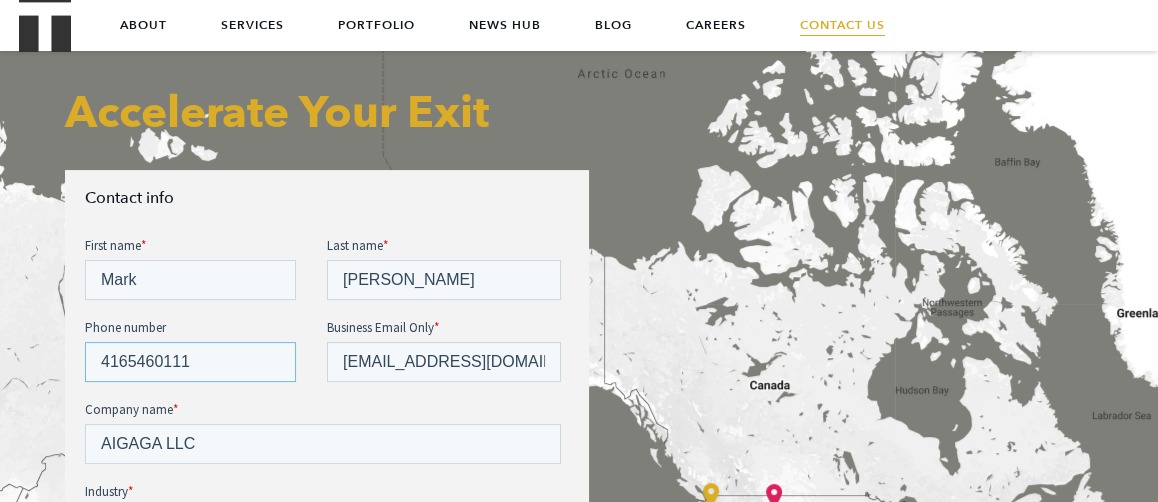 drag, startPoint x: 198, startPoint y: 358, endPoint x: 90, endPoint y: 618, distance: 281.53864 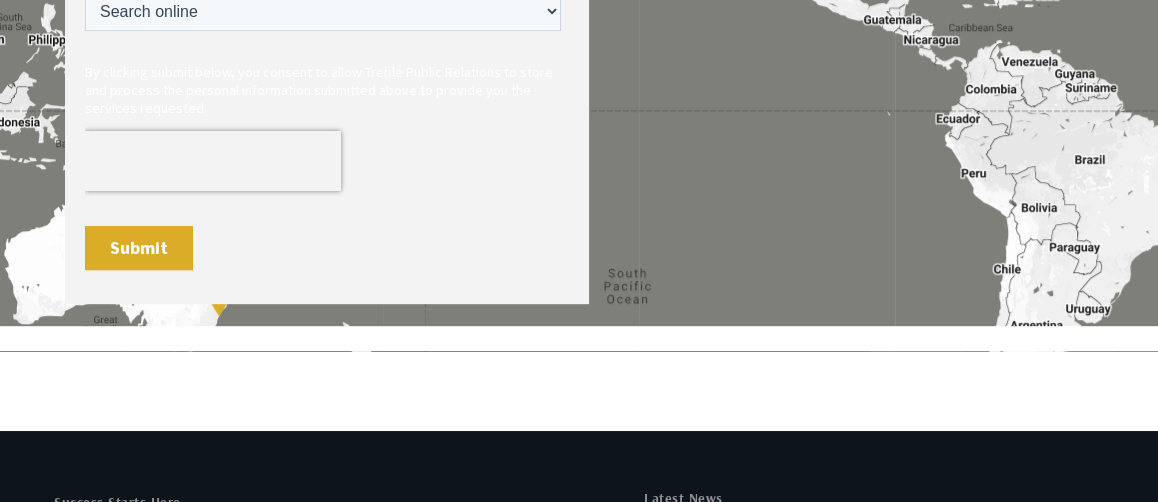 scroll, scrollTop: 1234, scrollLeft: 0, axis: vertical 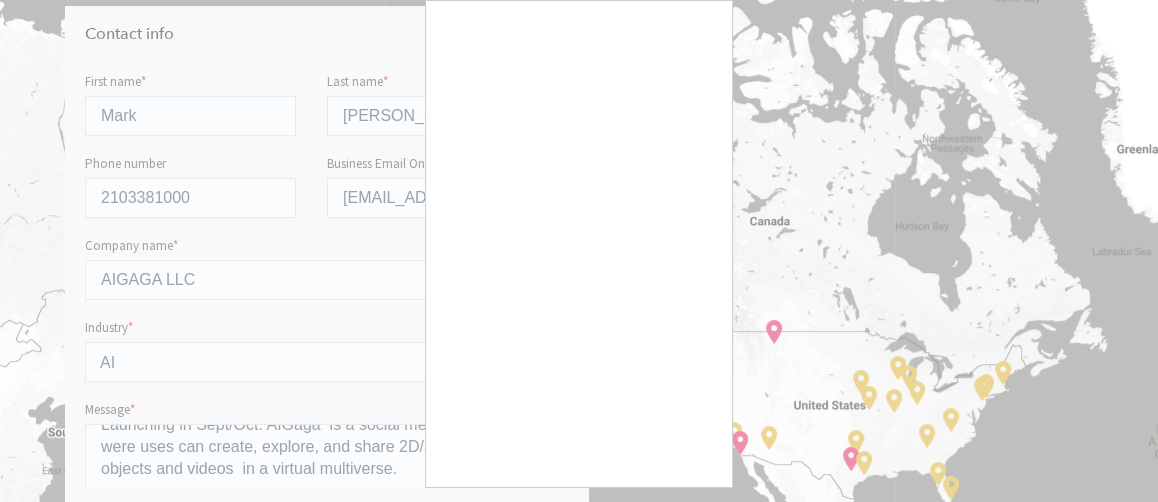 click at bounding box center [579, 251] 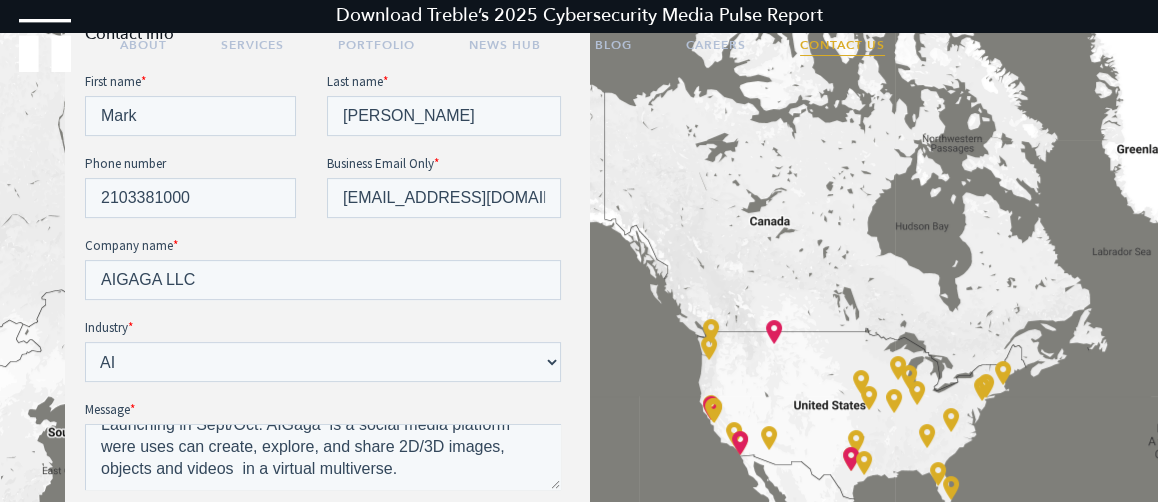 scroll, scrollTop: 0, scrollLeft: 0, axis: both 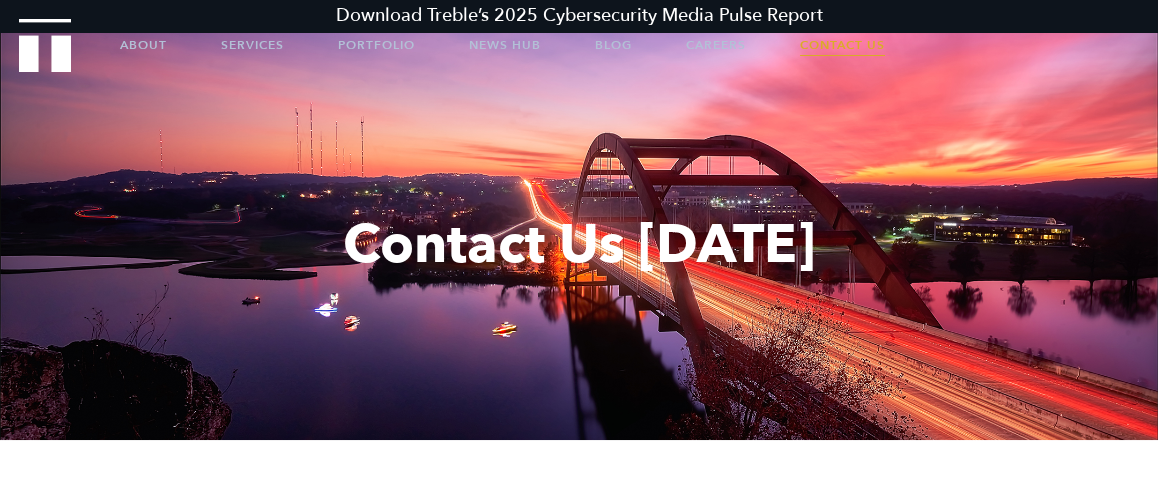 click on "Contact Us" at bounding box center (842, 45) 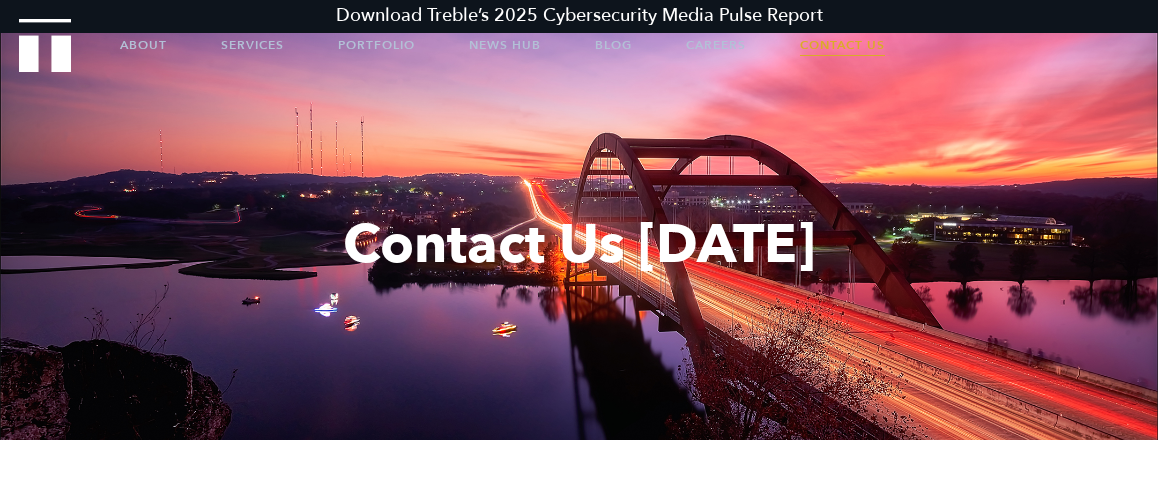 scroll, scrollTop: 453, scrollLeft: 0, axis: vertical 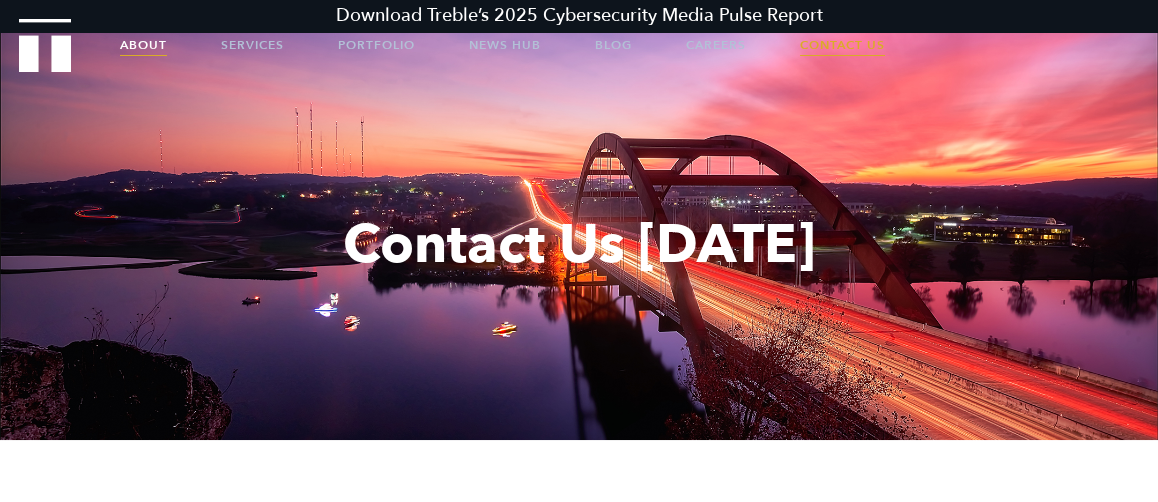 click on "About" at bounding box center [143, 45] 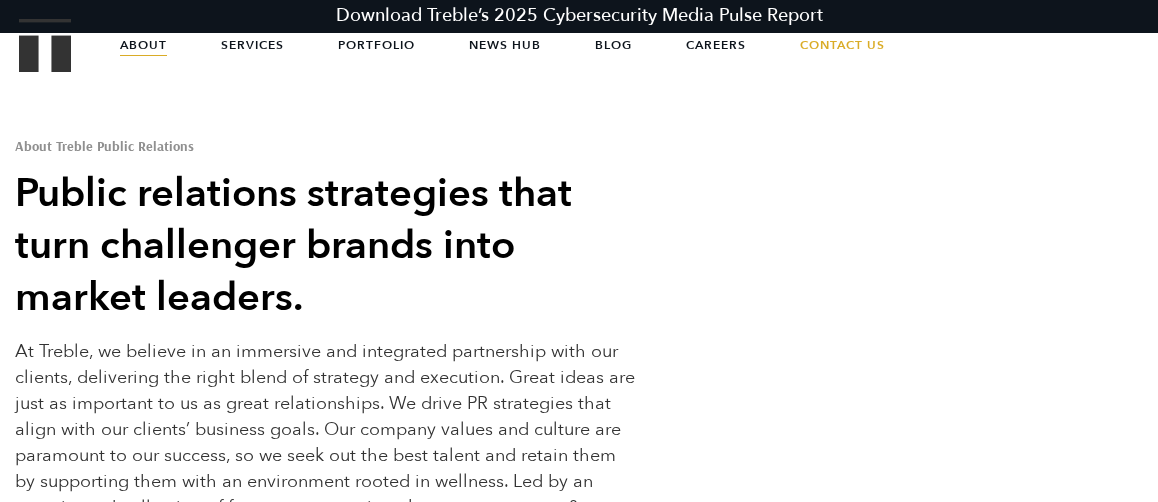 scroll, scrollTop: 0, scrollLeft: 0, axis: both 